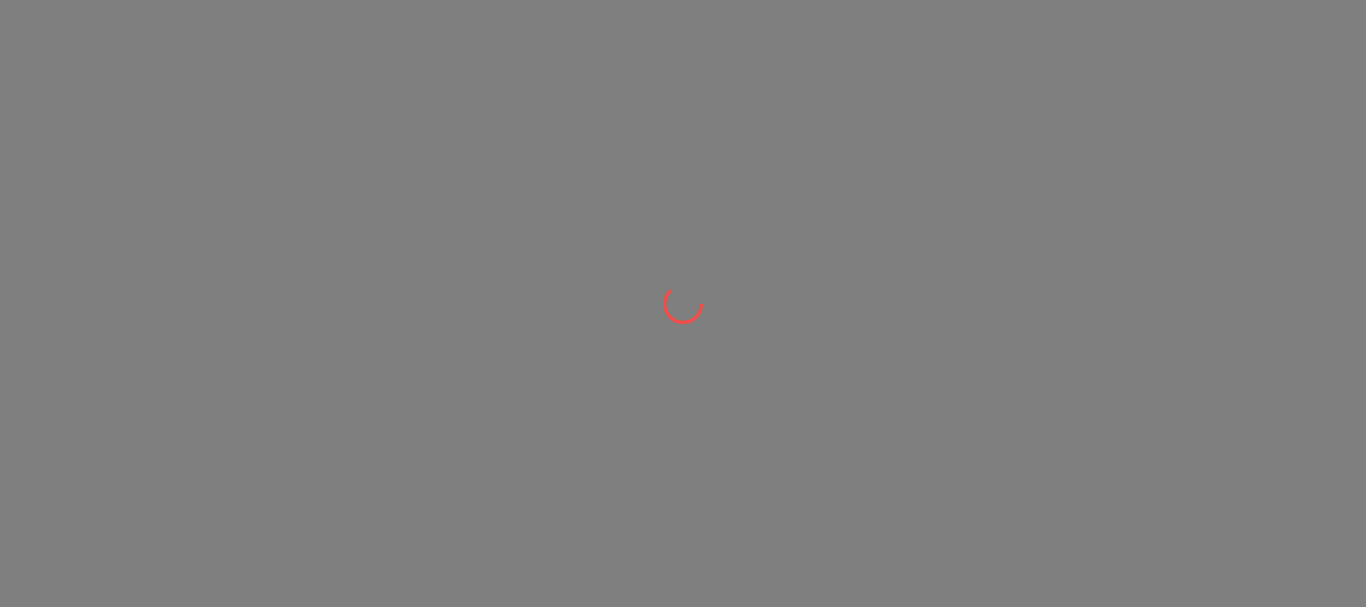 scroll, scrollTop: 0, scrollLeft: 0, axis: both 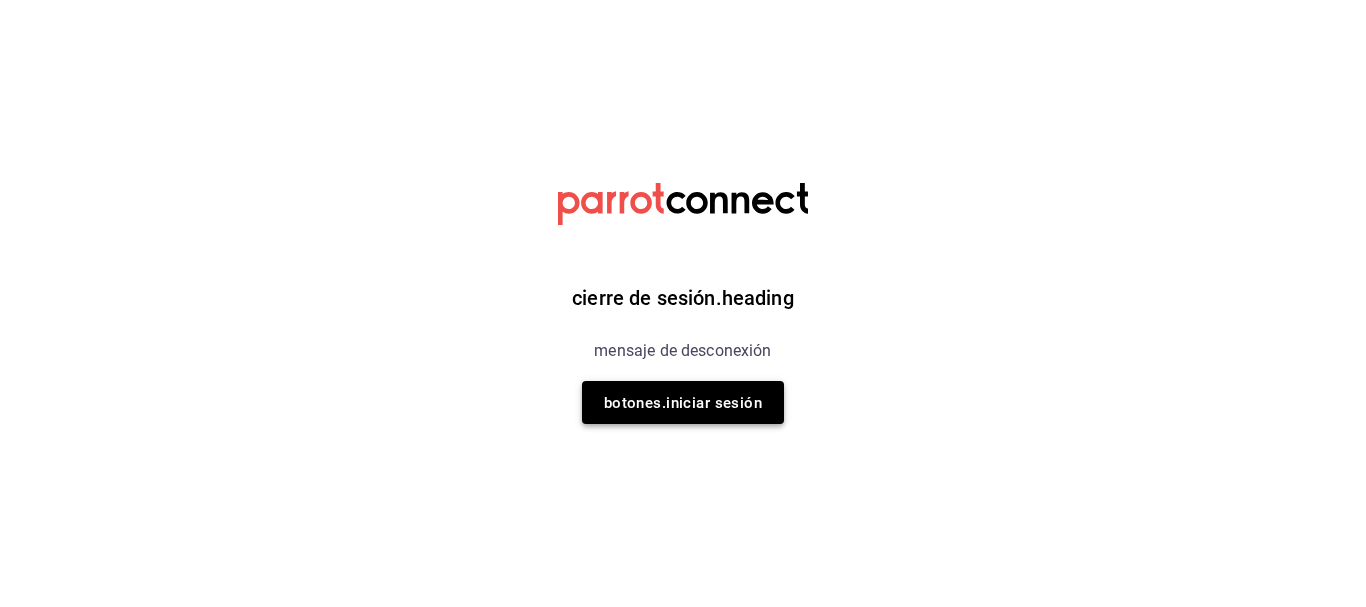 click on "botones.iniciar sesión" at bounding box center (683, 402) 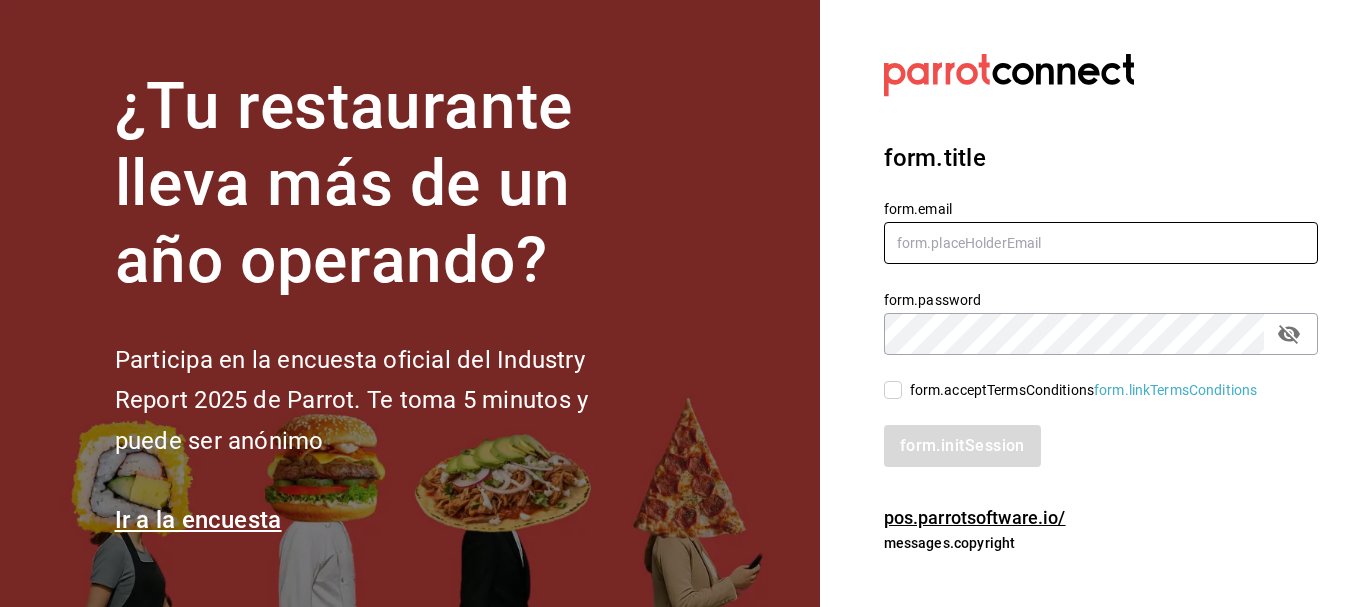 type on "pedro.duelo@costeno.com" 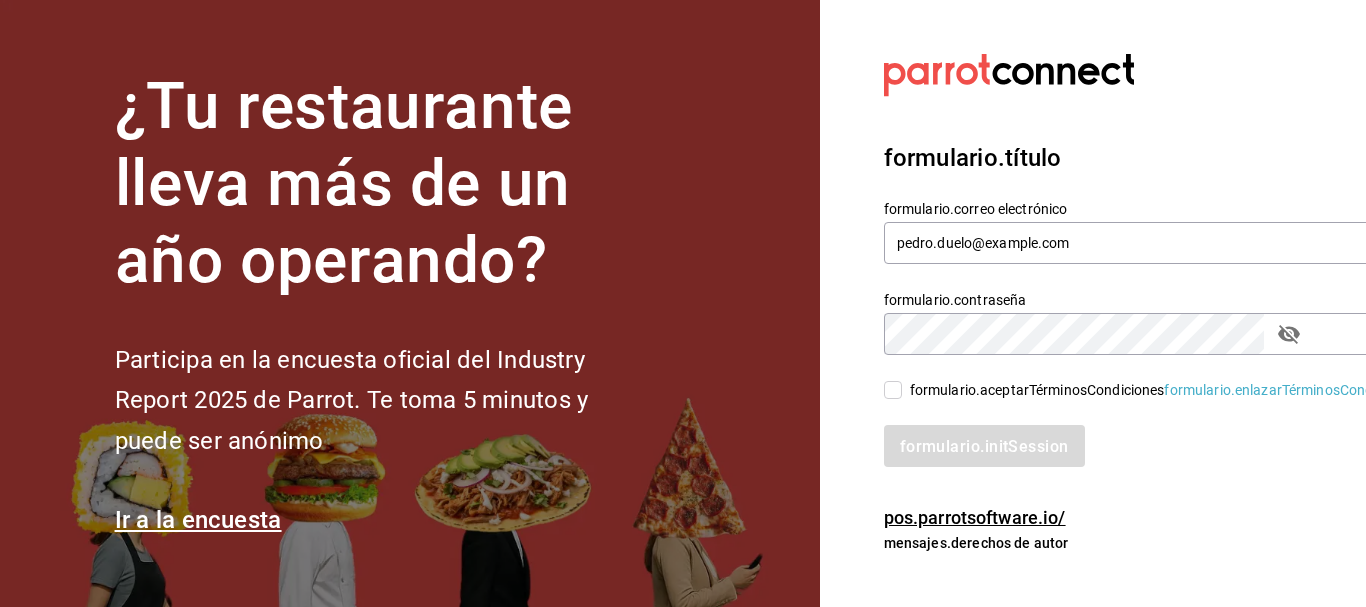 click on "formulario.aceptarTérminosCondiciones  formulario.enlazarTérminosCondiciones" at bounding box center [893, 390] 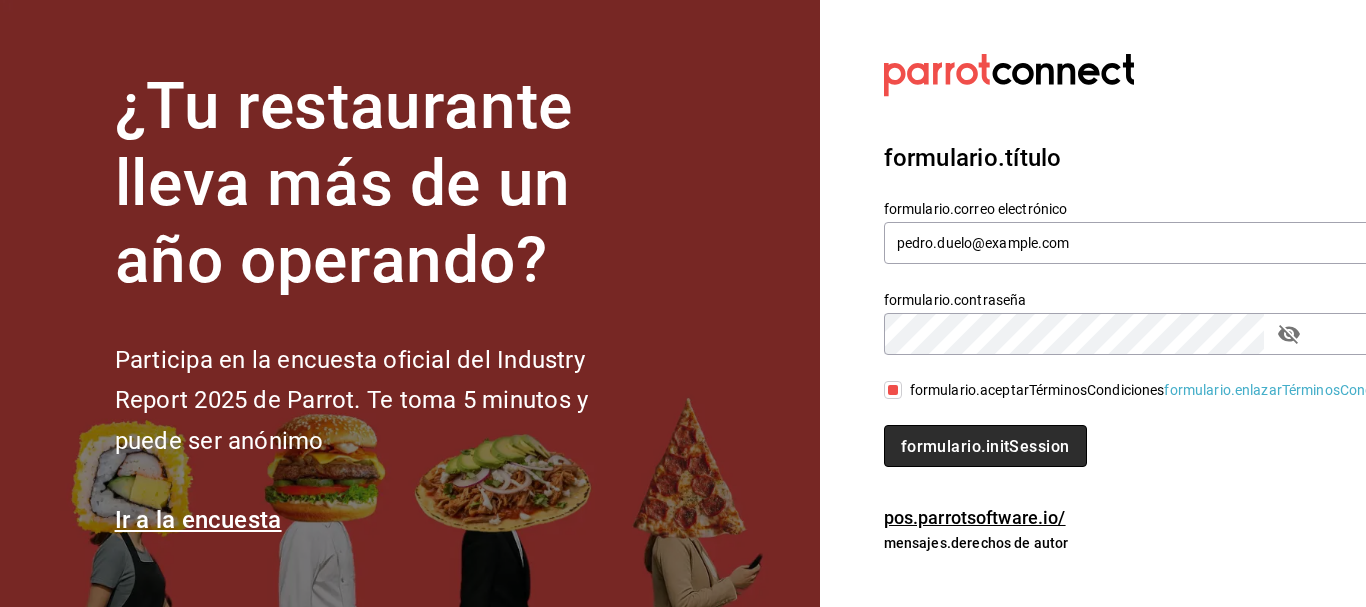 click on "formulario.initSession" at bounding box center [985, 445] 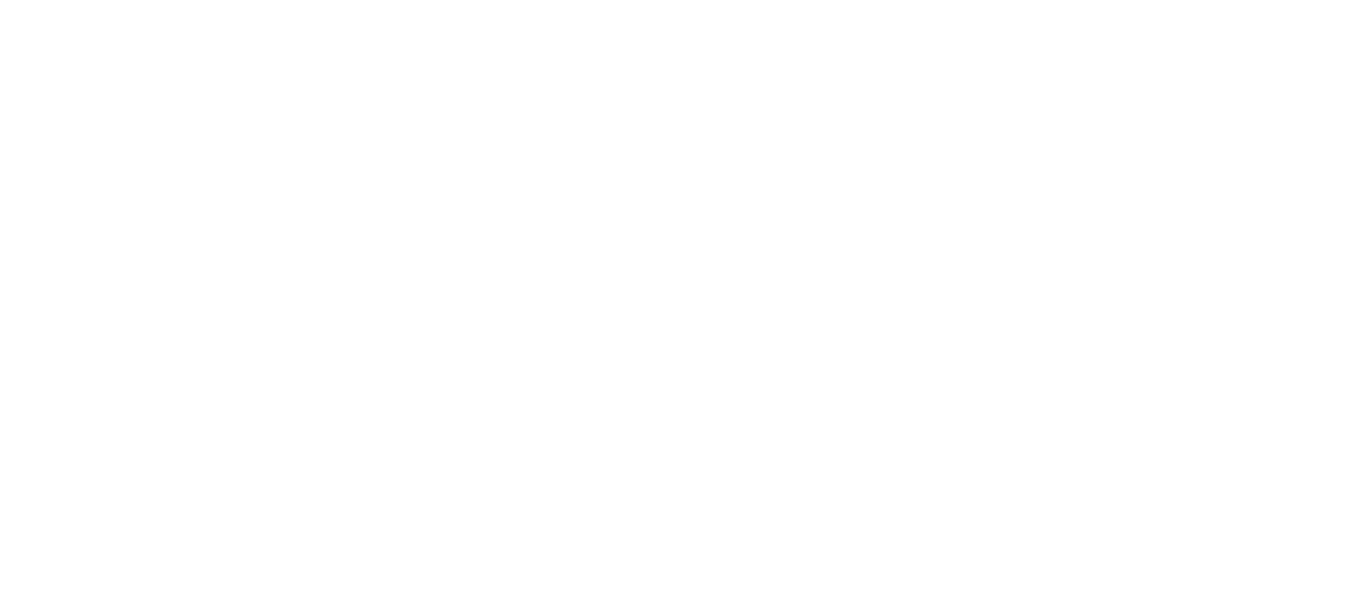 scroll, scrollTop: 0, scrollLeft: 0, axis: both 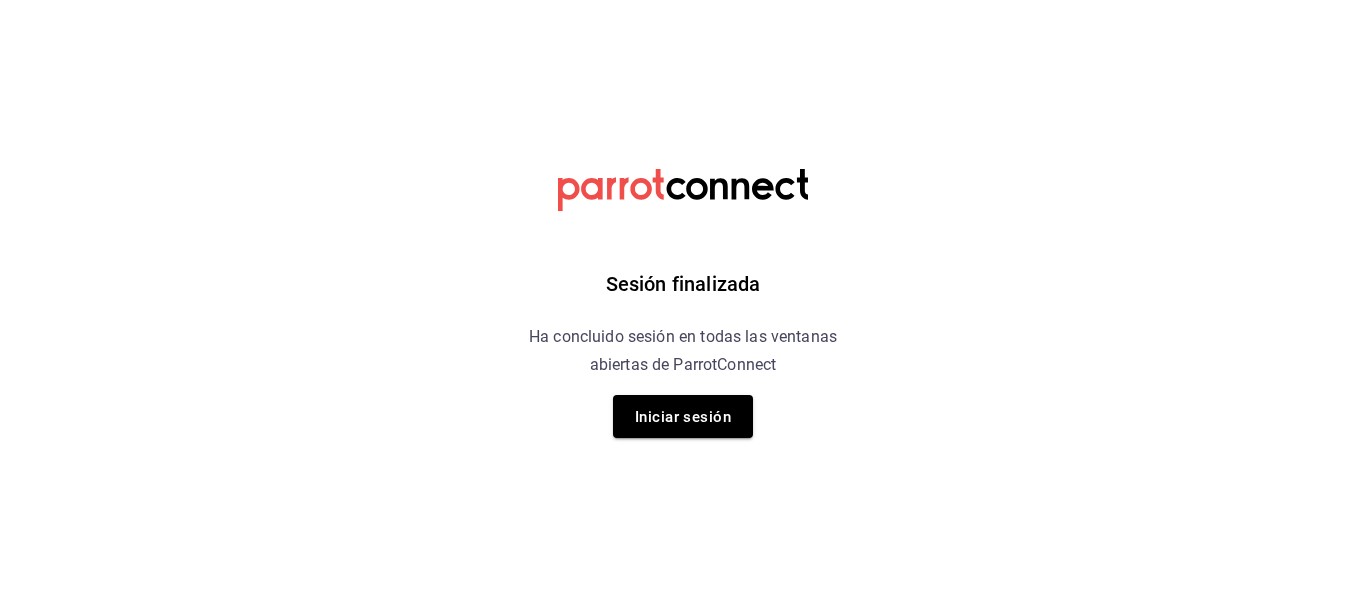 click on "Sesión finalizada Ha concluido sesión en todas las ventanas abiertas de ParrotConnect Iniciar sesión" at bounding box center (683, 303) 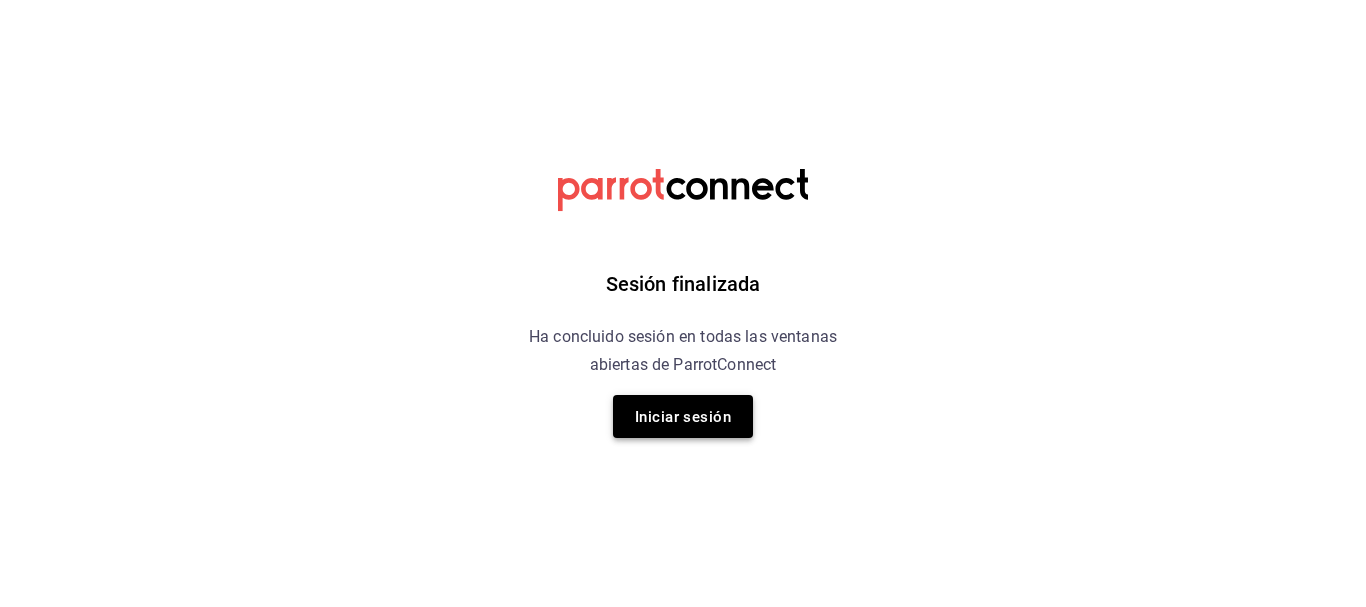 click on "Iniciar sesión" at bounding box center [683, 416] 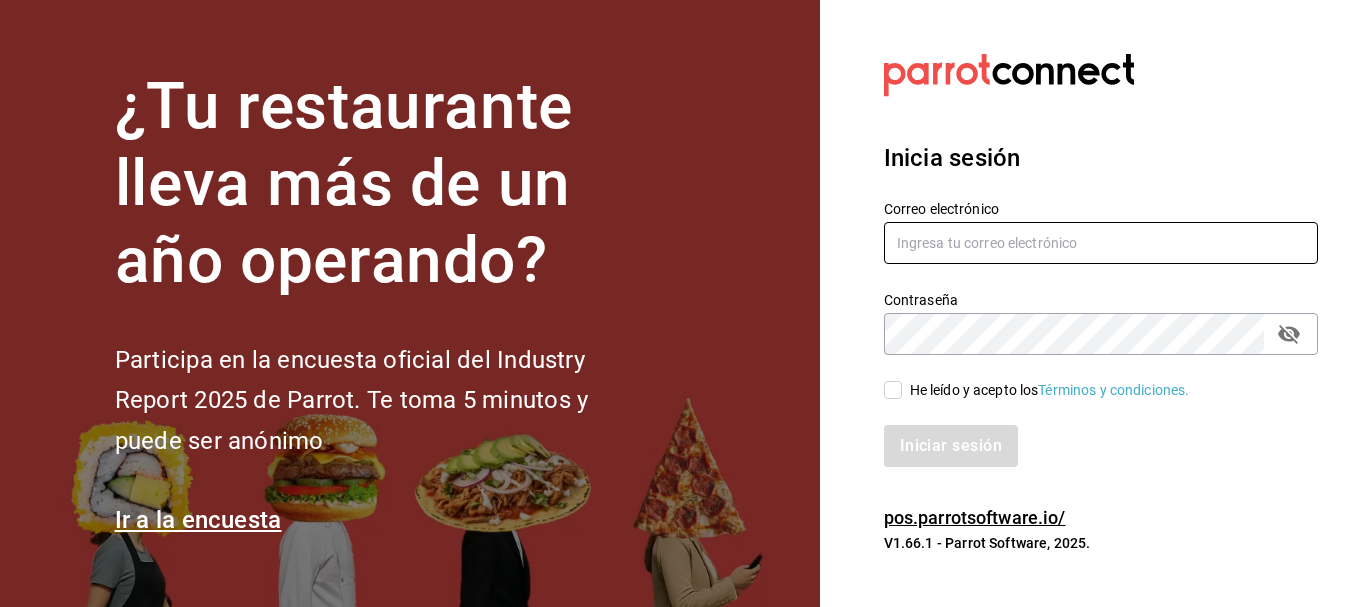 type on "pedro.duelo@costeno.com" 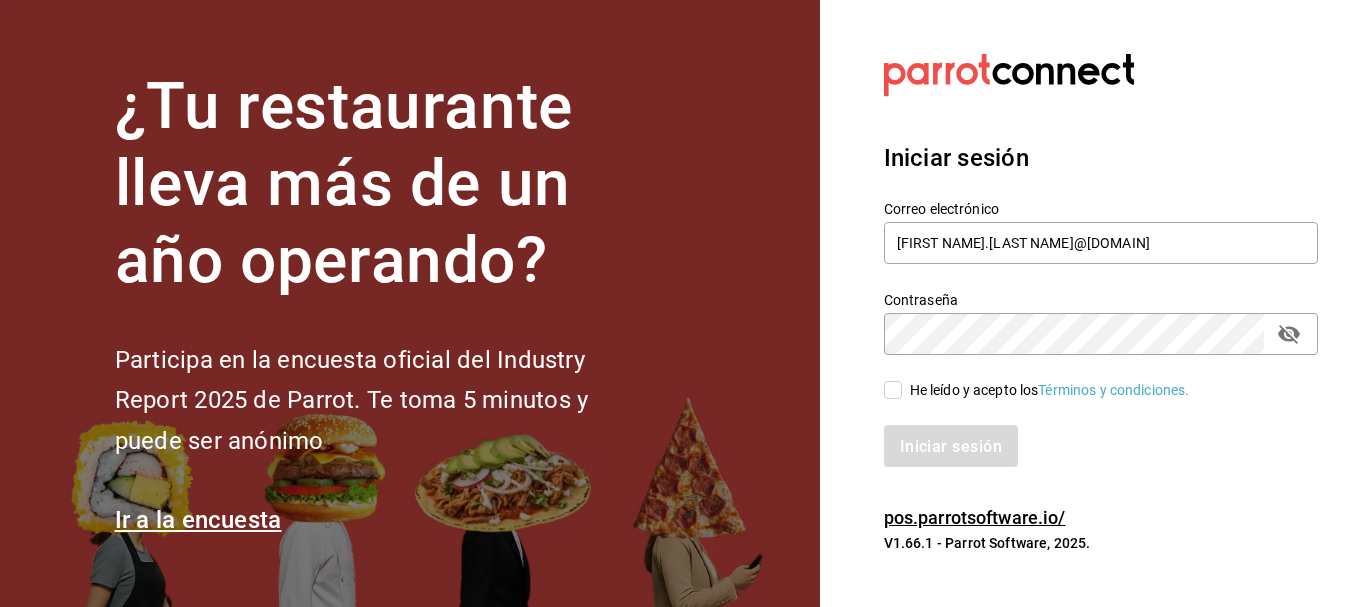 click on "He leído y acepto los  Términos y condiciones." at bounding box center [893, 390] 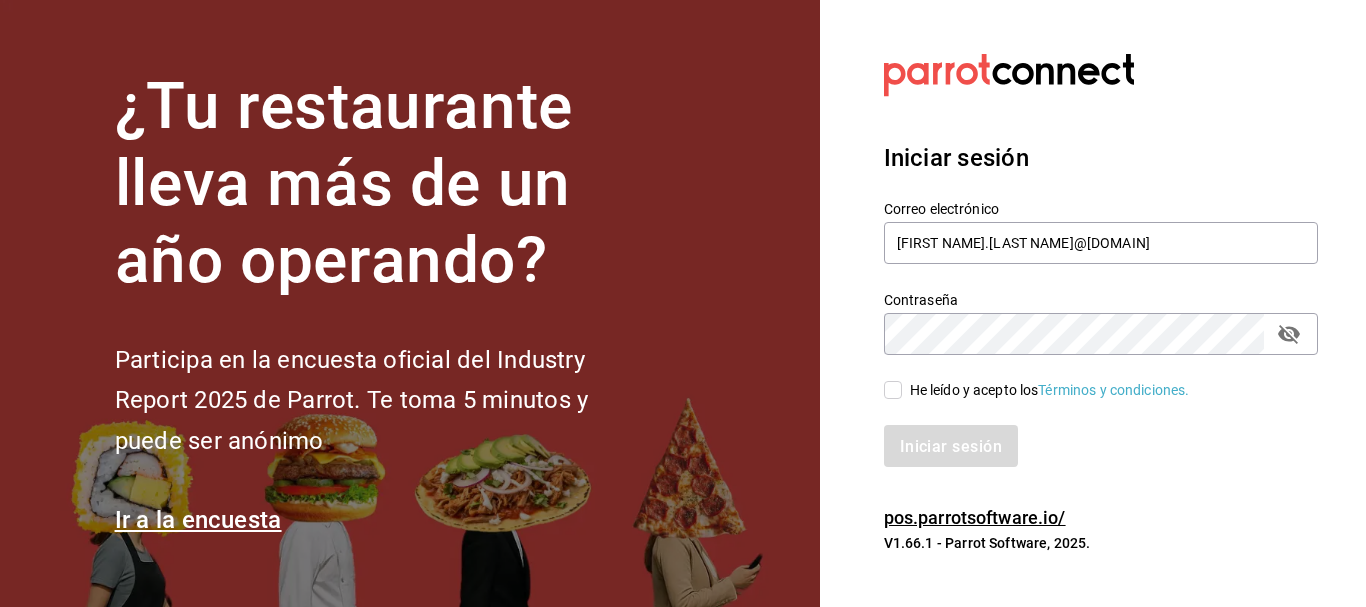 checkbox on "true" 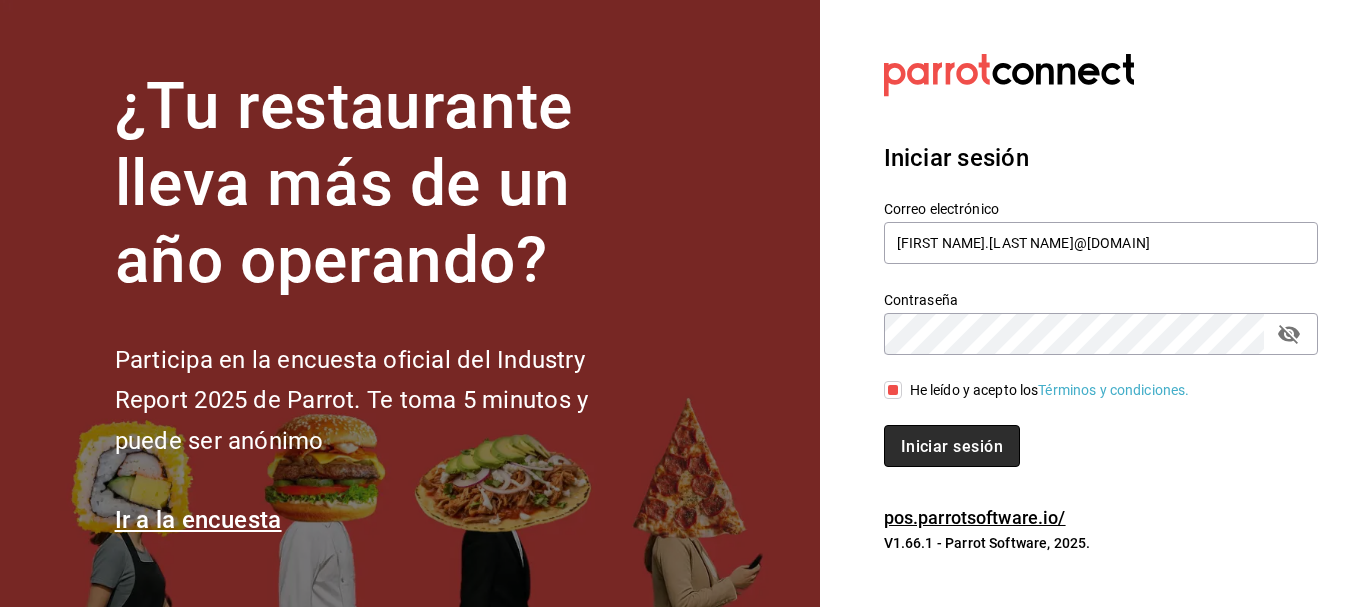 click on "Iniciar sesión" at bounding box center [952, 445] 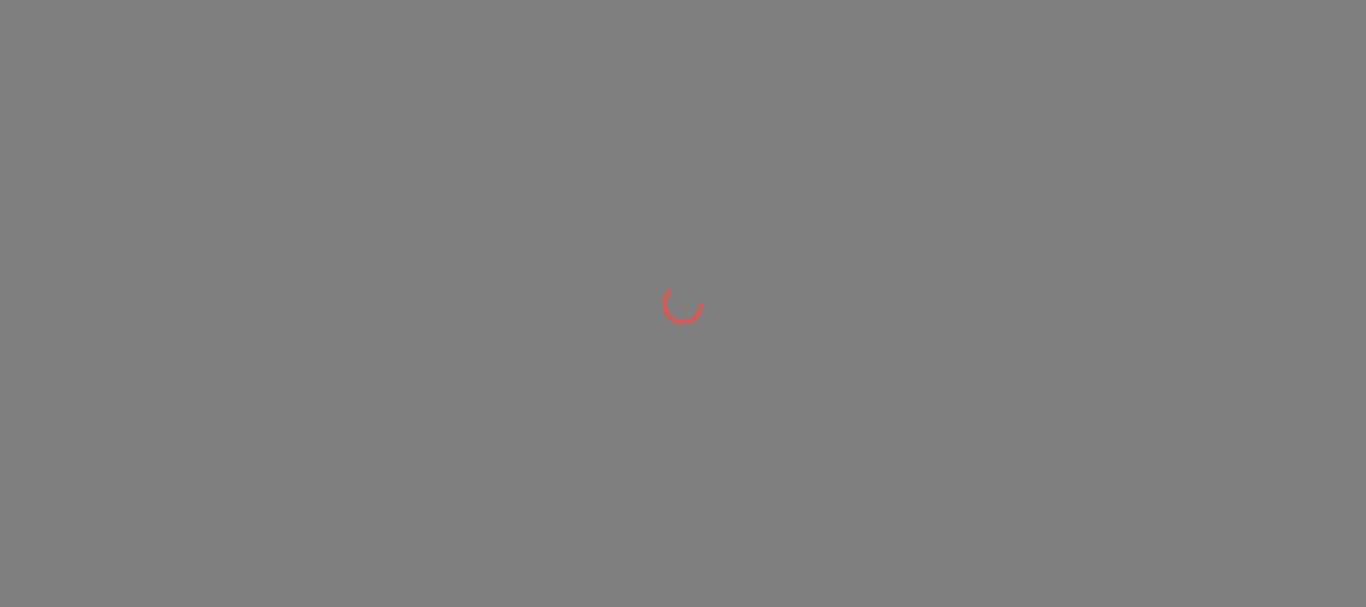 scroll, scrollTop: 0, scrollLeft: 0, axis: both 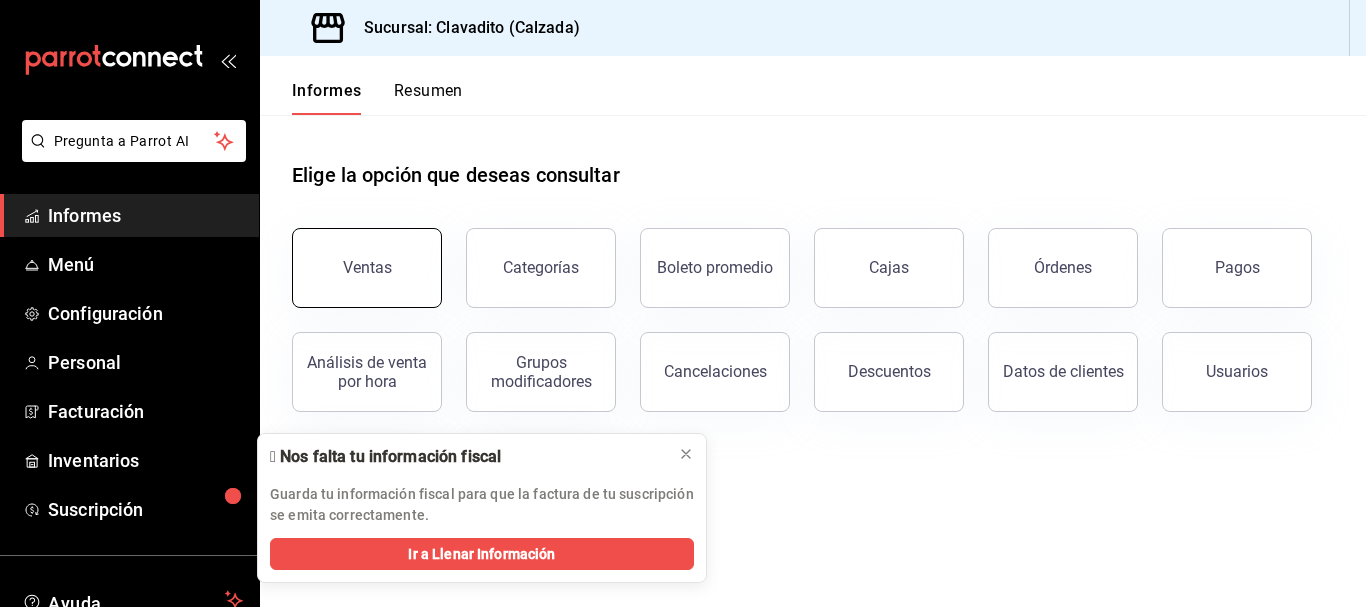 click on "Ventas" at bounding box center (367, 268) 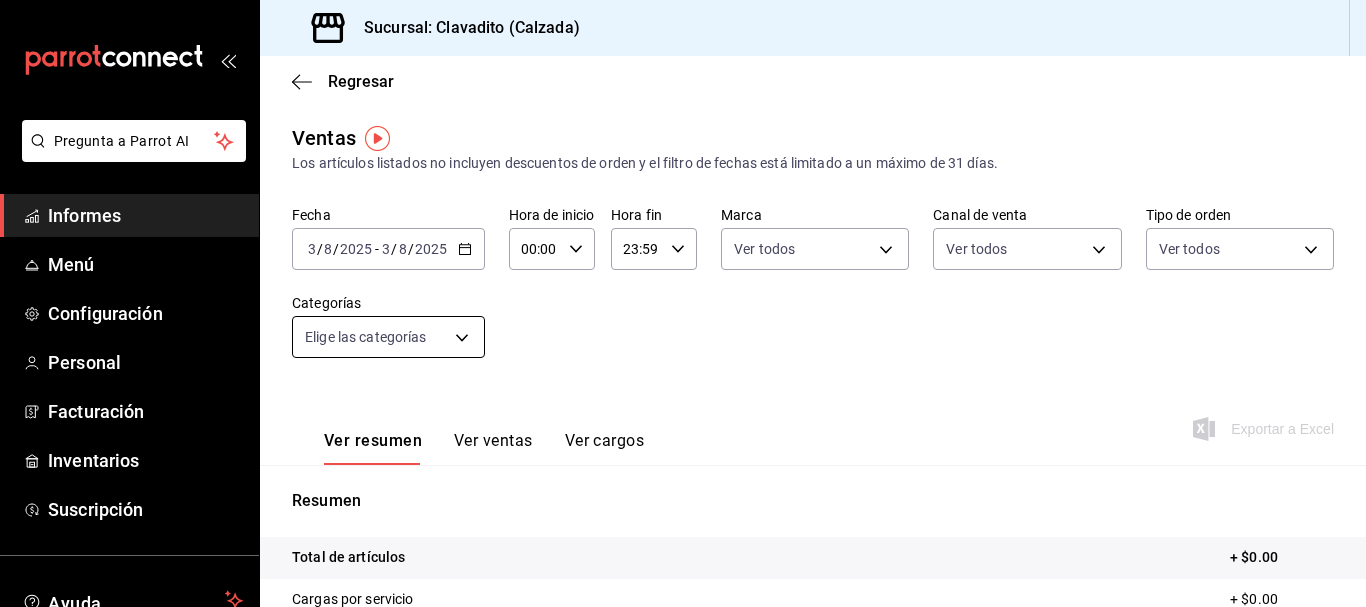 click on "Pregunta a Parrot AI Informes   Menú   Configuración   Personal   Facturación   Inventarios   Suscripción   Ayuda Recomendar loro   [FIRST] [LAST]   Sugerir nueva función   Sucursal: Clavadito ([LOCATION]) Regresar Ventas Los artículos listados no incluyen descuentos de orden y el filtro de fechas está limitado a un máximo de 31 días. Fecha [DATE] [DATE] - [DATE] [DATE] Hora de inicio 00:00 Hora de inicio Hora fin 23:59 Hora fin Marca Ver todos Canal de venta Ver todos Tipo de orden Ver todos Categorías Elige las categorías Ver resumen Ver ventas Ver cargos Exportar a Excel Resumen Total de artículos + $0.00 Cargas por servicio + $0.00 Venta bruta = $0.00 Descuentos totales - $0.00 Certificados de regalo - $0.00 Venta total = $0.00 Impuestos - $0.00 Venta neta = $0.00 Texto original Valora esta traducción Tu opinión servirá para ayudar a mejorar el Traductor de Google Pregunta a Parrot AI Informes   Menú   Configuración   Personal   Facturación   Inventarios" at bounding box center (683, 303) 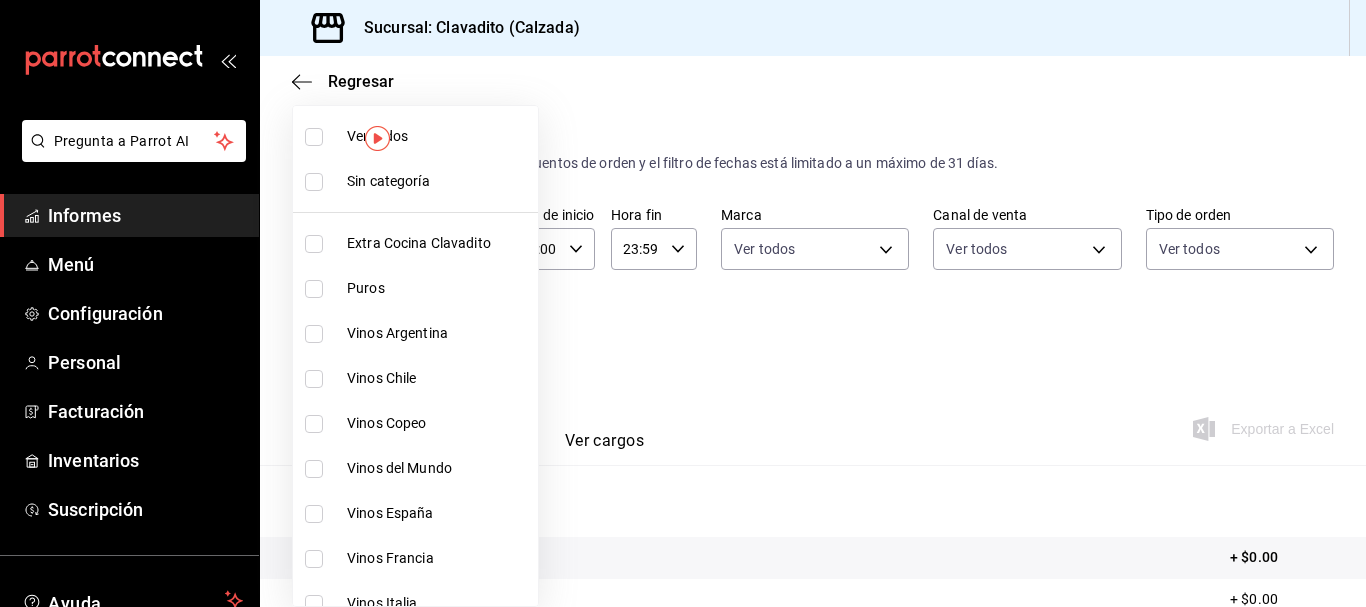 click at bounding box center (683, 303) 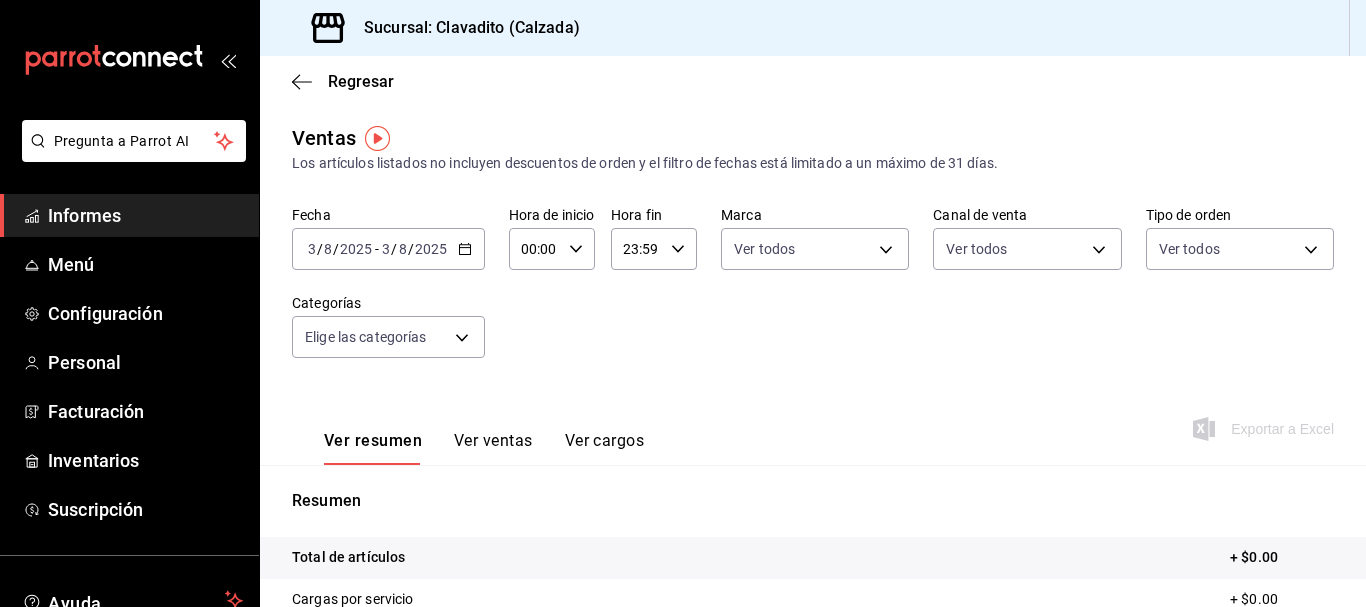 click 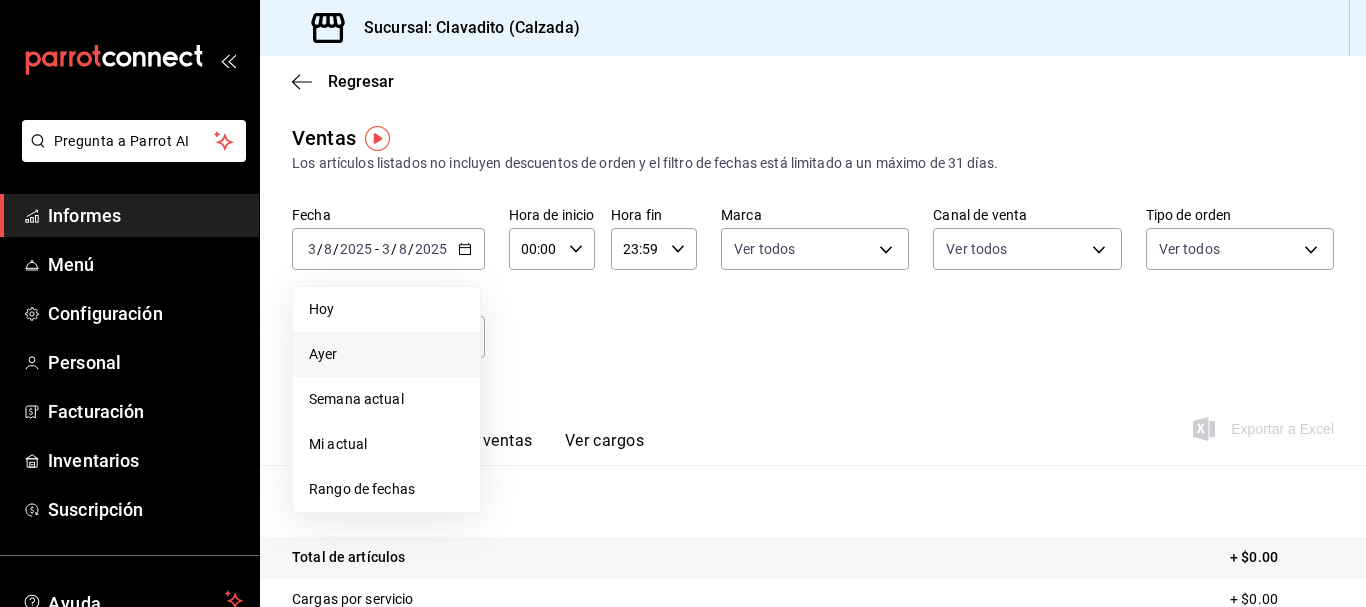 click on "Ayer" at bounding box center [323, 354] 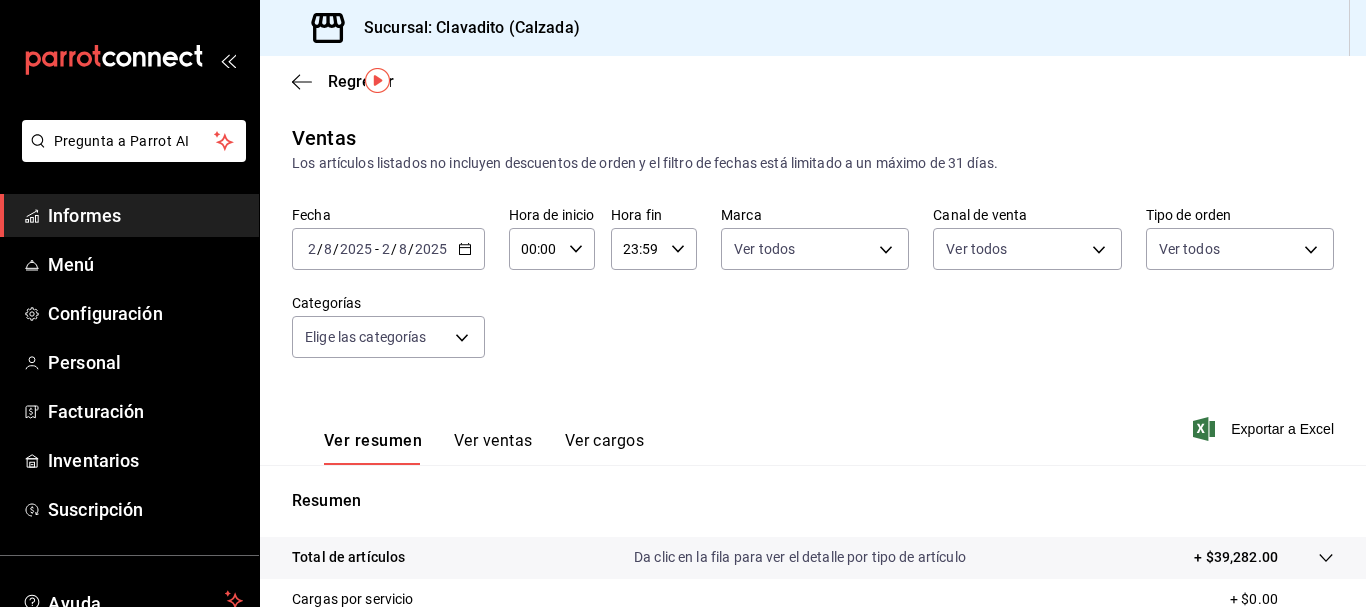 scroll, scrollTop: 352, scrollLeft: 0, axis: vertical 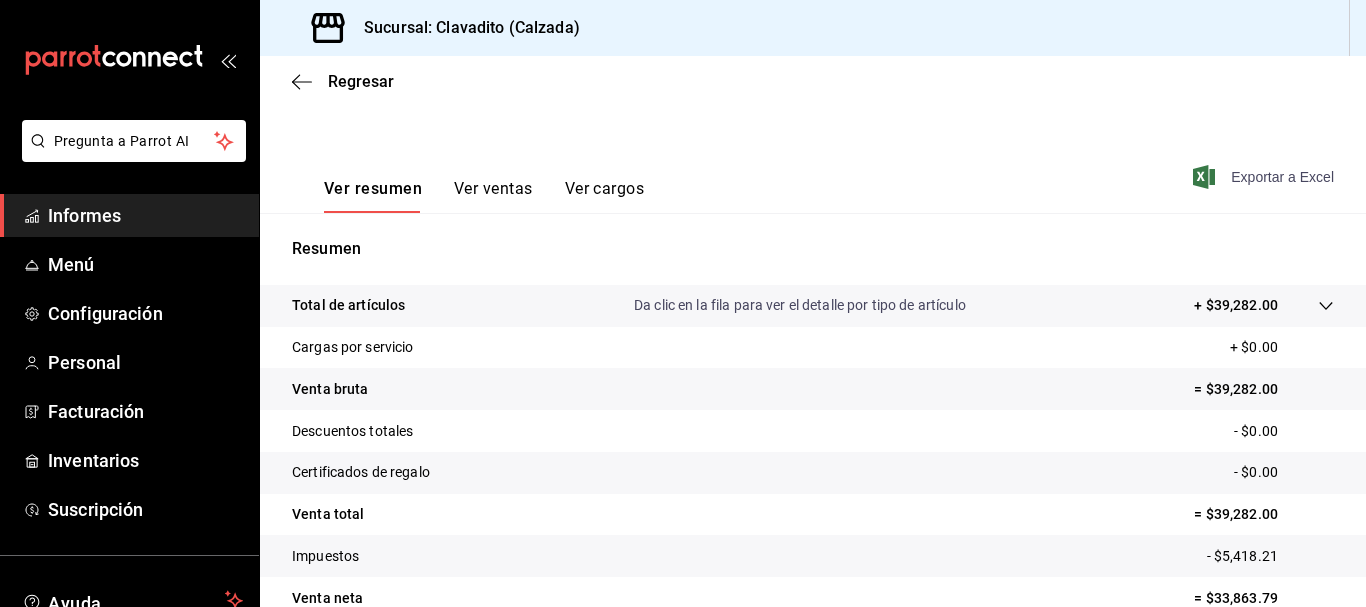 click on "Exportar a Excel" at bounding box center (1282, 177) 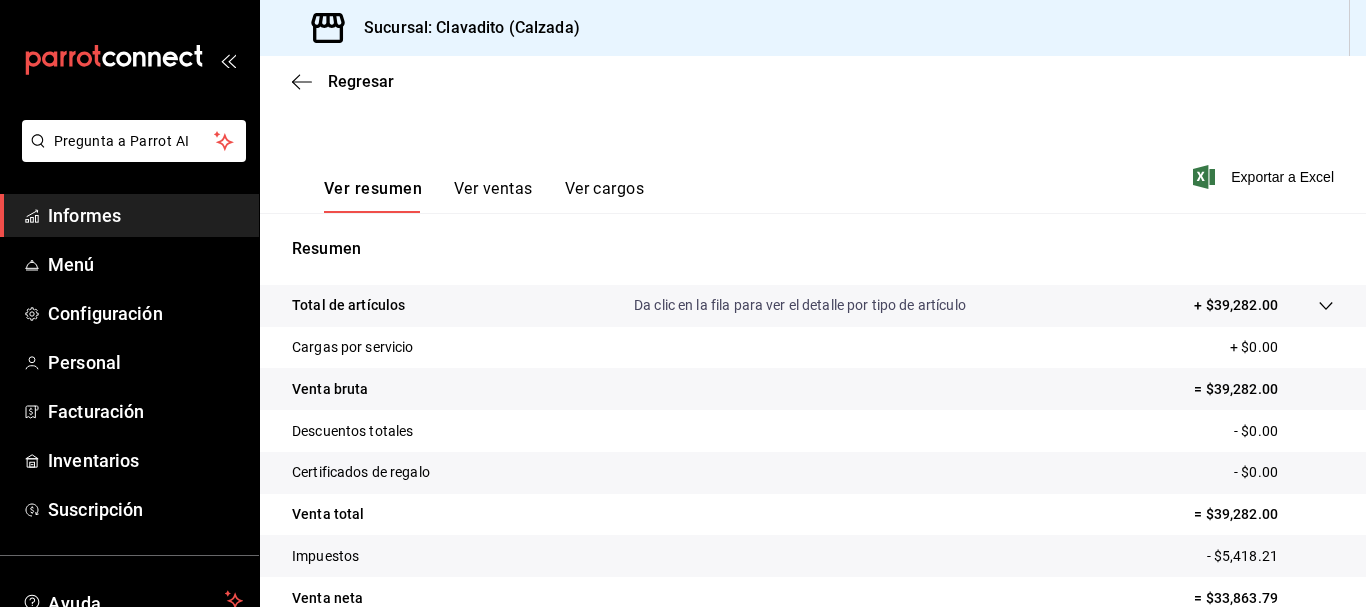 click on "Informes" at bounding box center [145, 215] 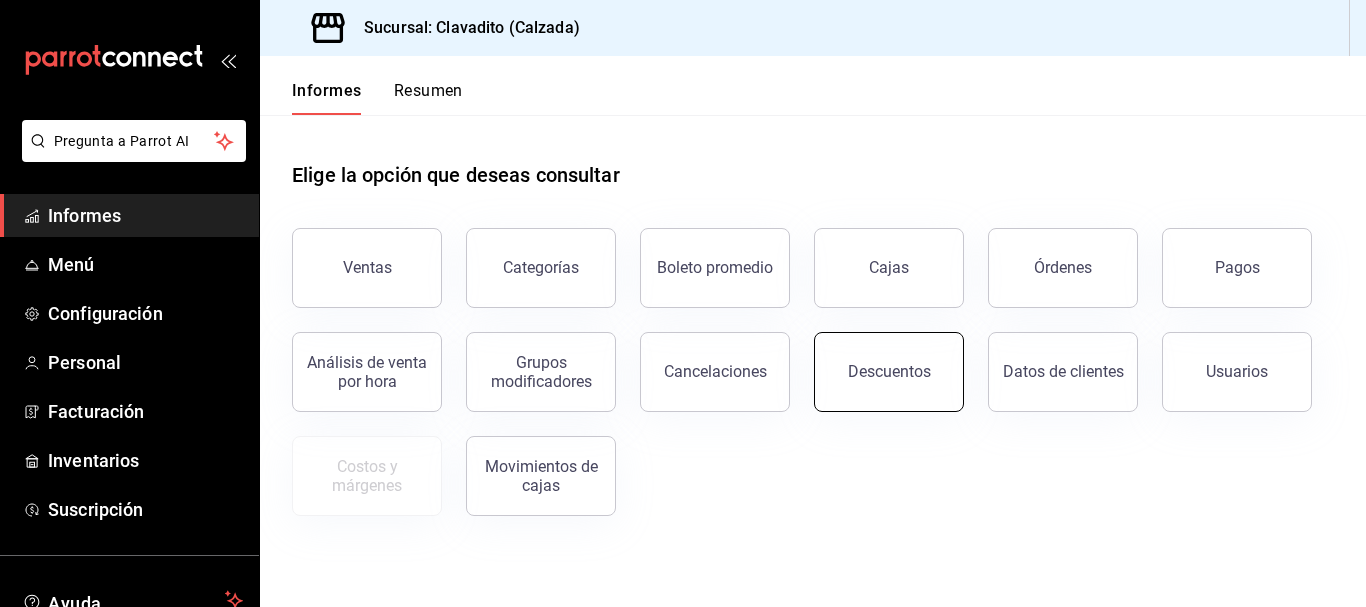 click on "Descuentos" at bounding box center (889, 371) 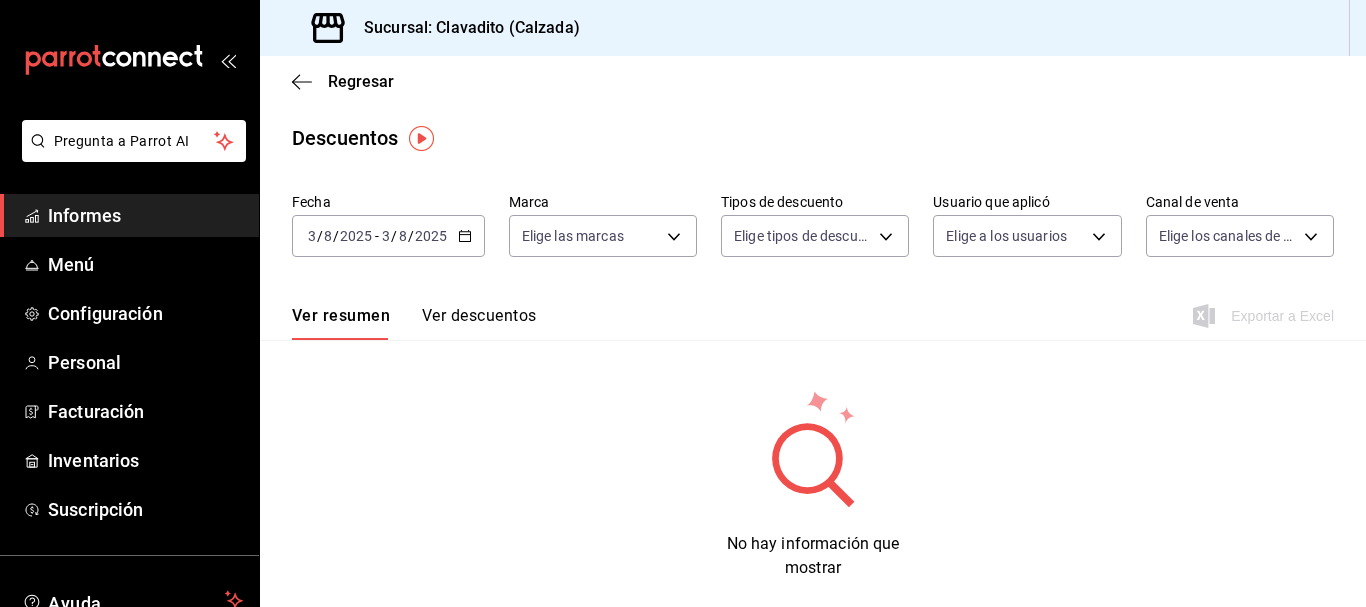 click on "2025-08-03 3 / 8 / 2025 - 2025-08-03 3 / 8 / 2025" at bounding box center [388, 236] 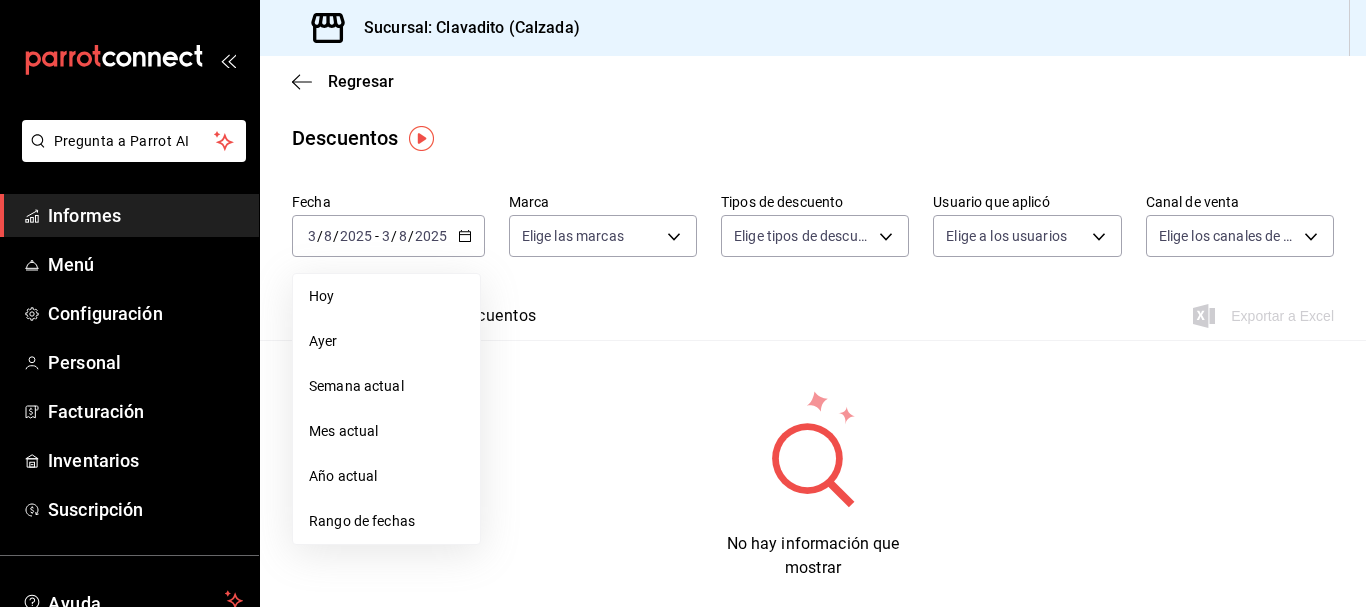 click on "Ayer" at bounding box center (386, 341) 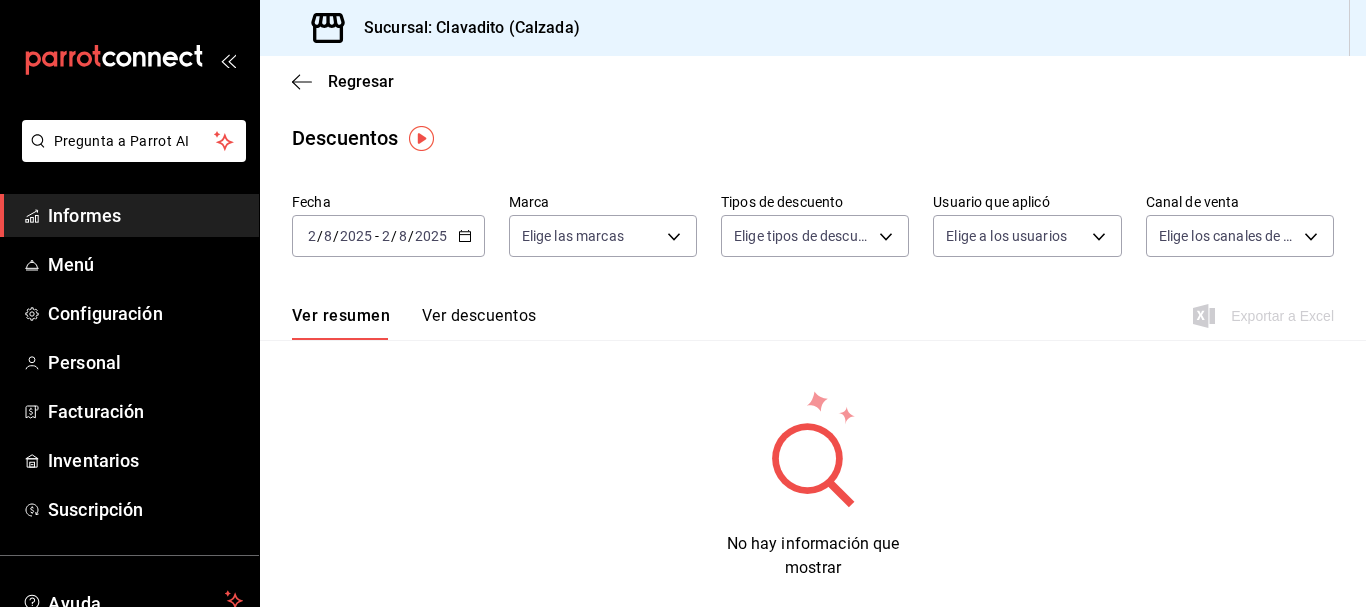 click on "Ver descuentos" at bounding box center (479, 315) 